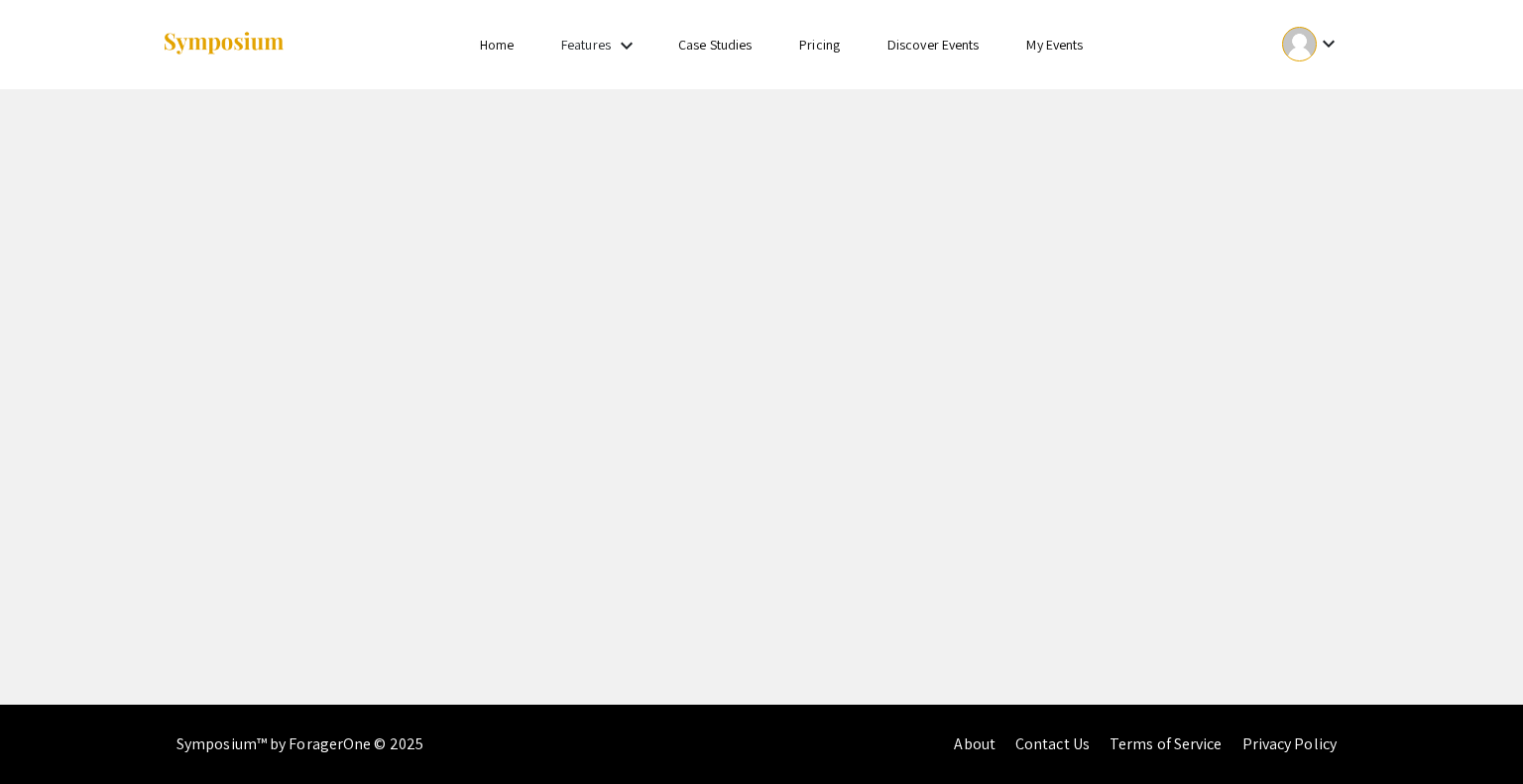 scroll, scrollTop: 0, scrollLeft: 0, axis: both 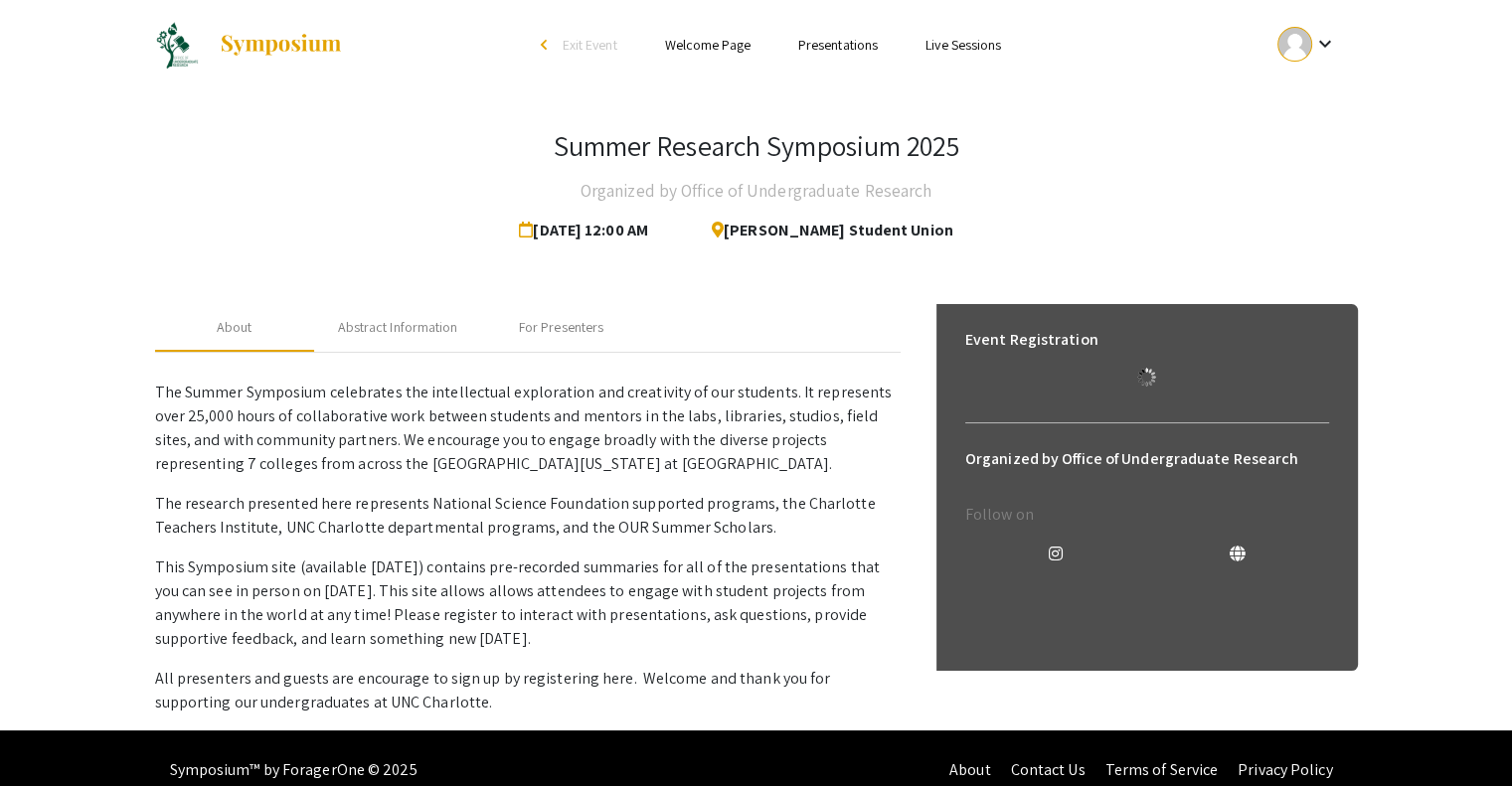 click on "Presentations" at bounding box center [838, 45] 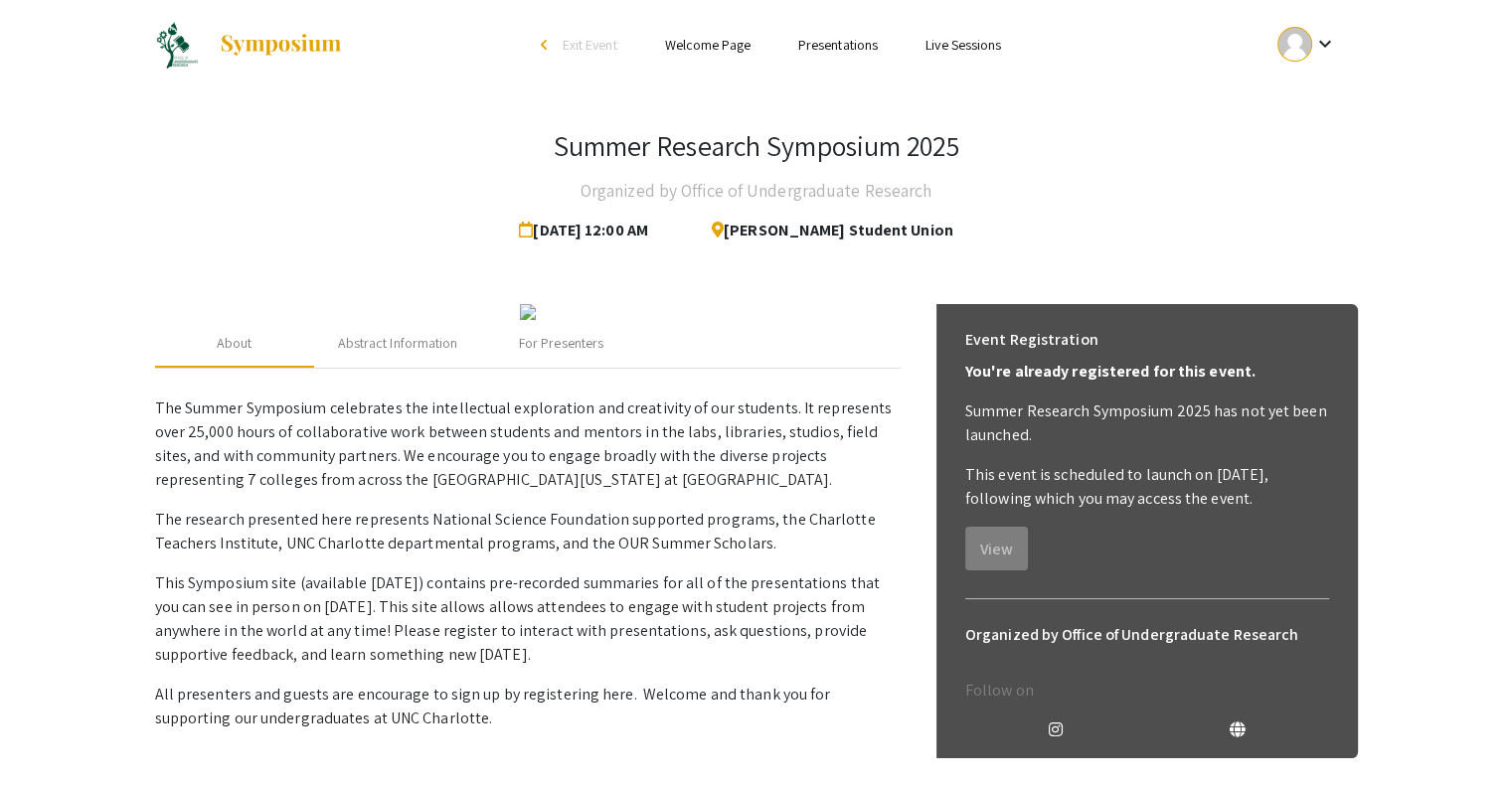 click on "Presentations" at bounding box center [838, 45] 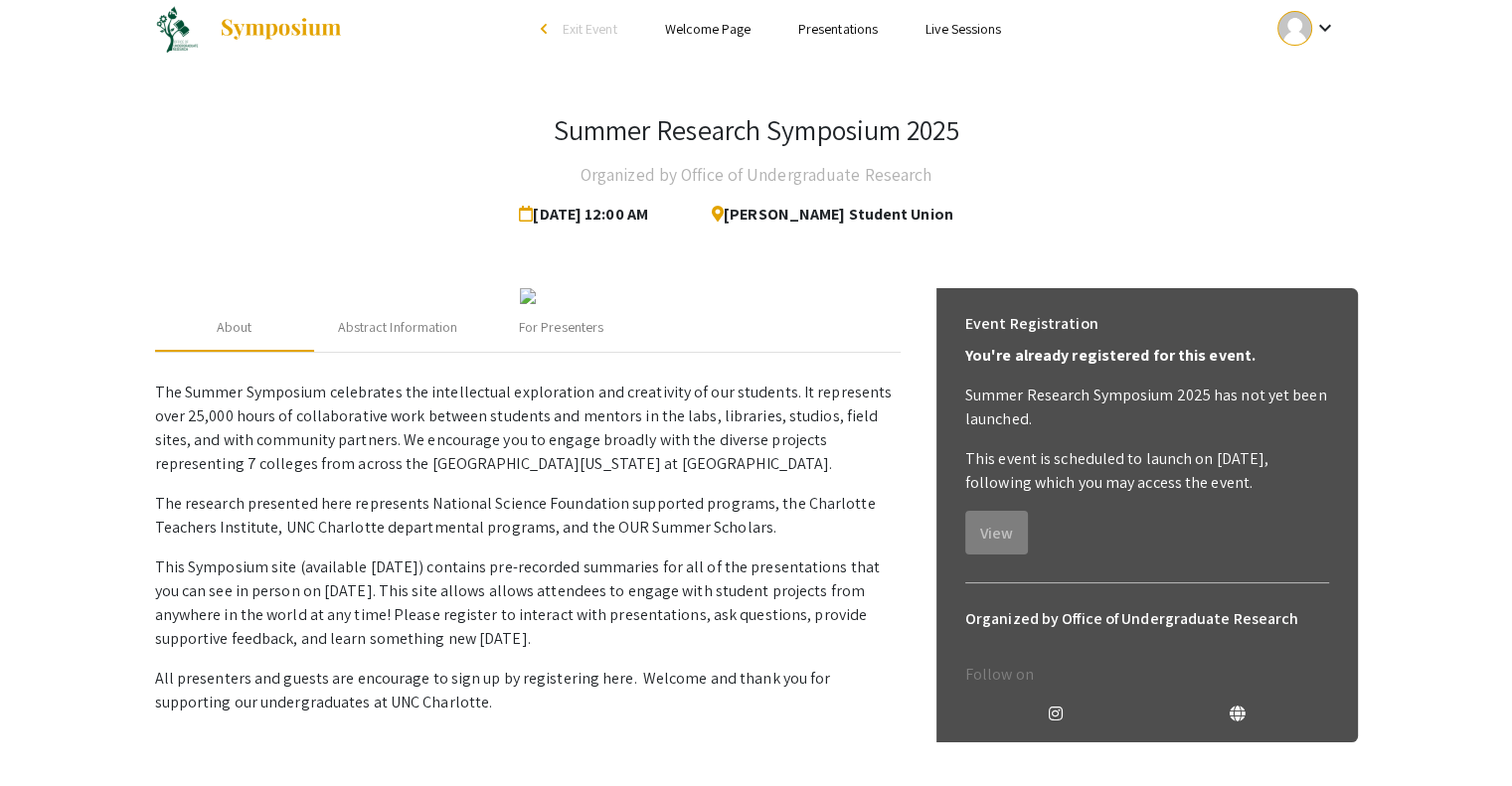 scroll, scrollTop: 19, scrollLeft: 0, axis: vertical 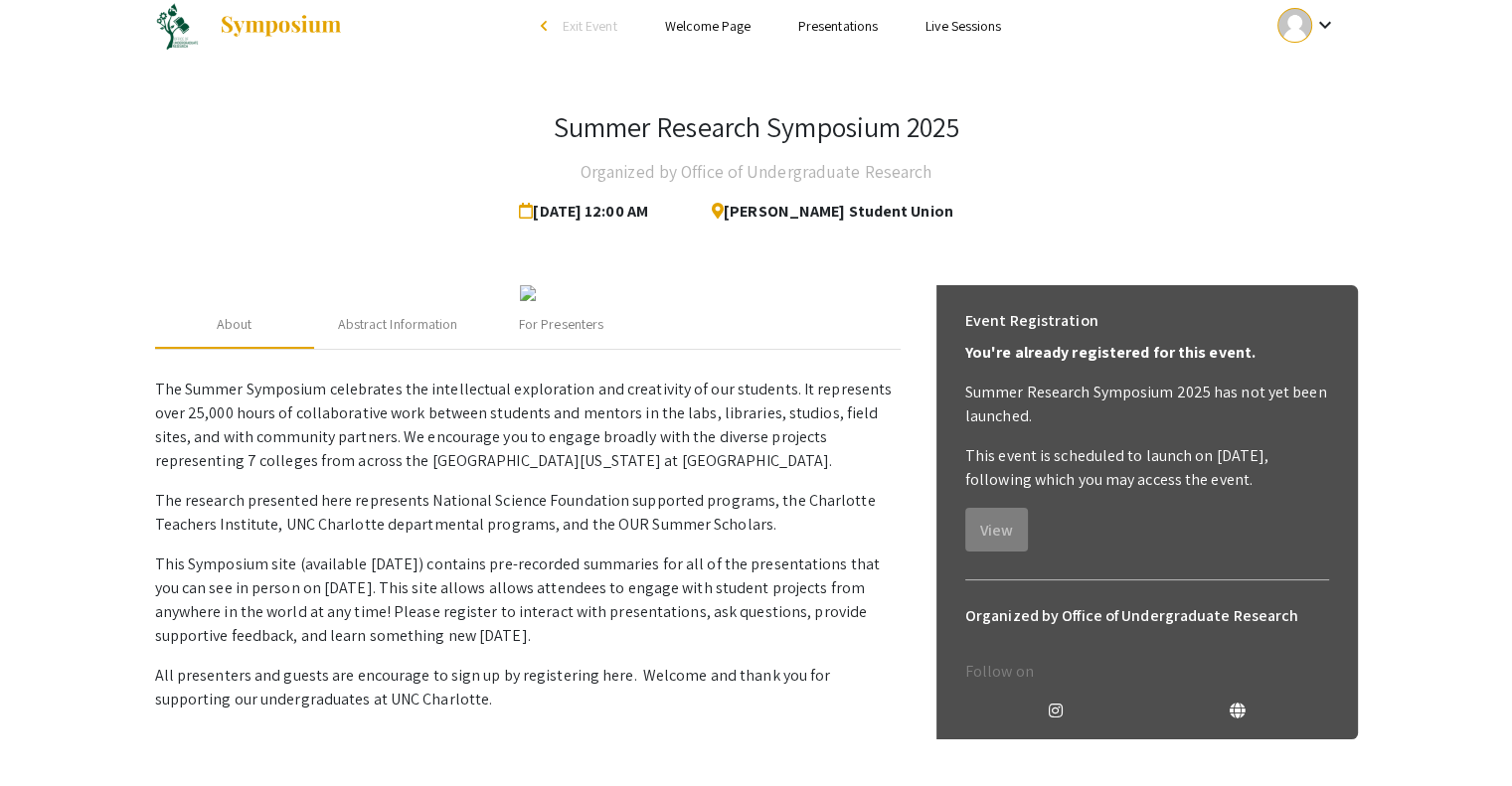 click at bounding box center (280, 26) 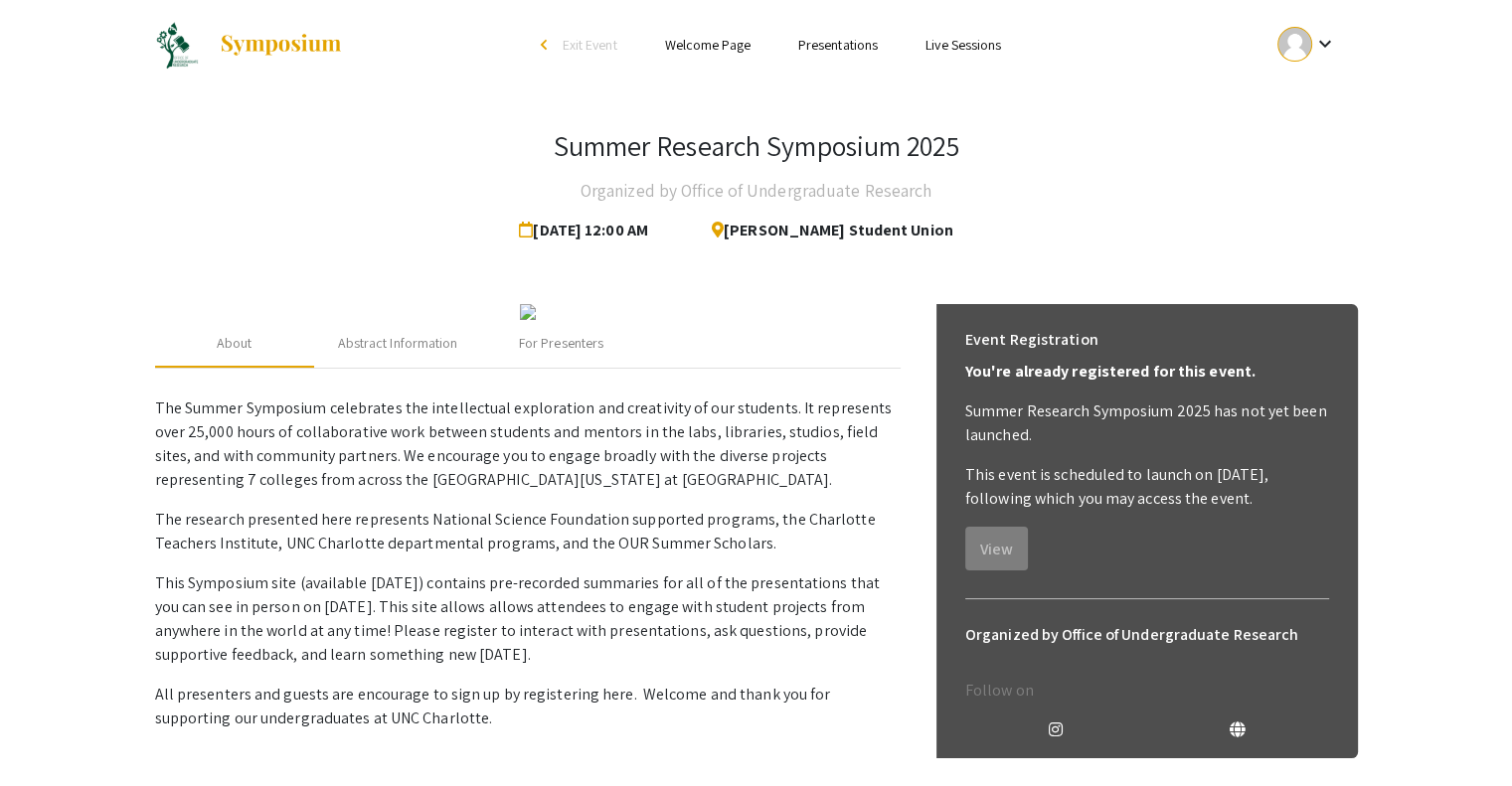 click on "arrow_back_ios" at bounding box center (547, 45) 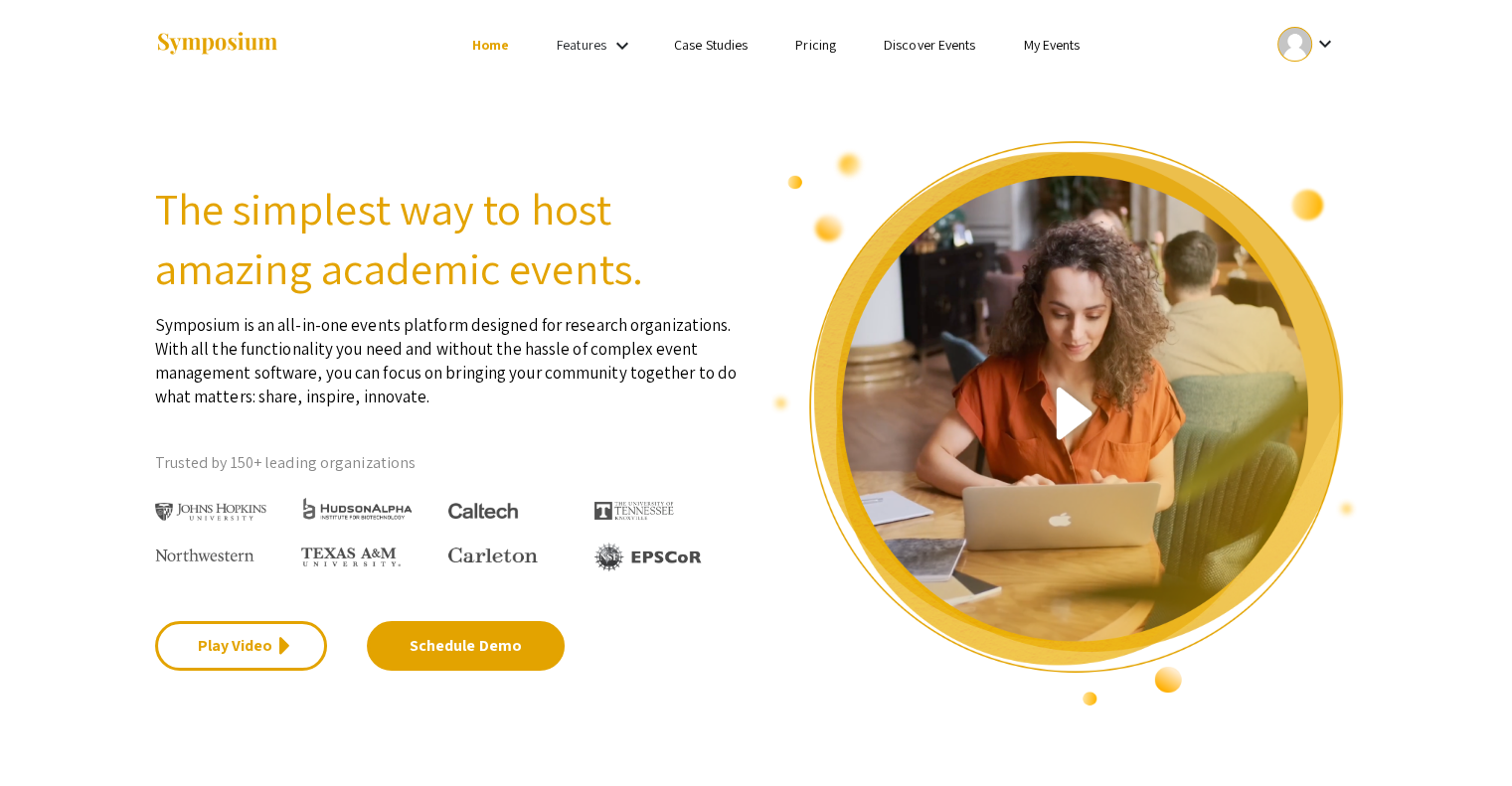 click on "keyboard_arrow_down" at bounding box center [1158, 45] 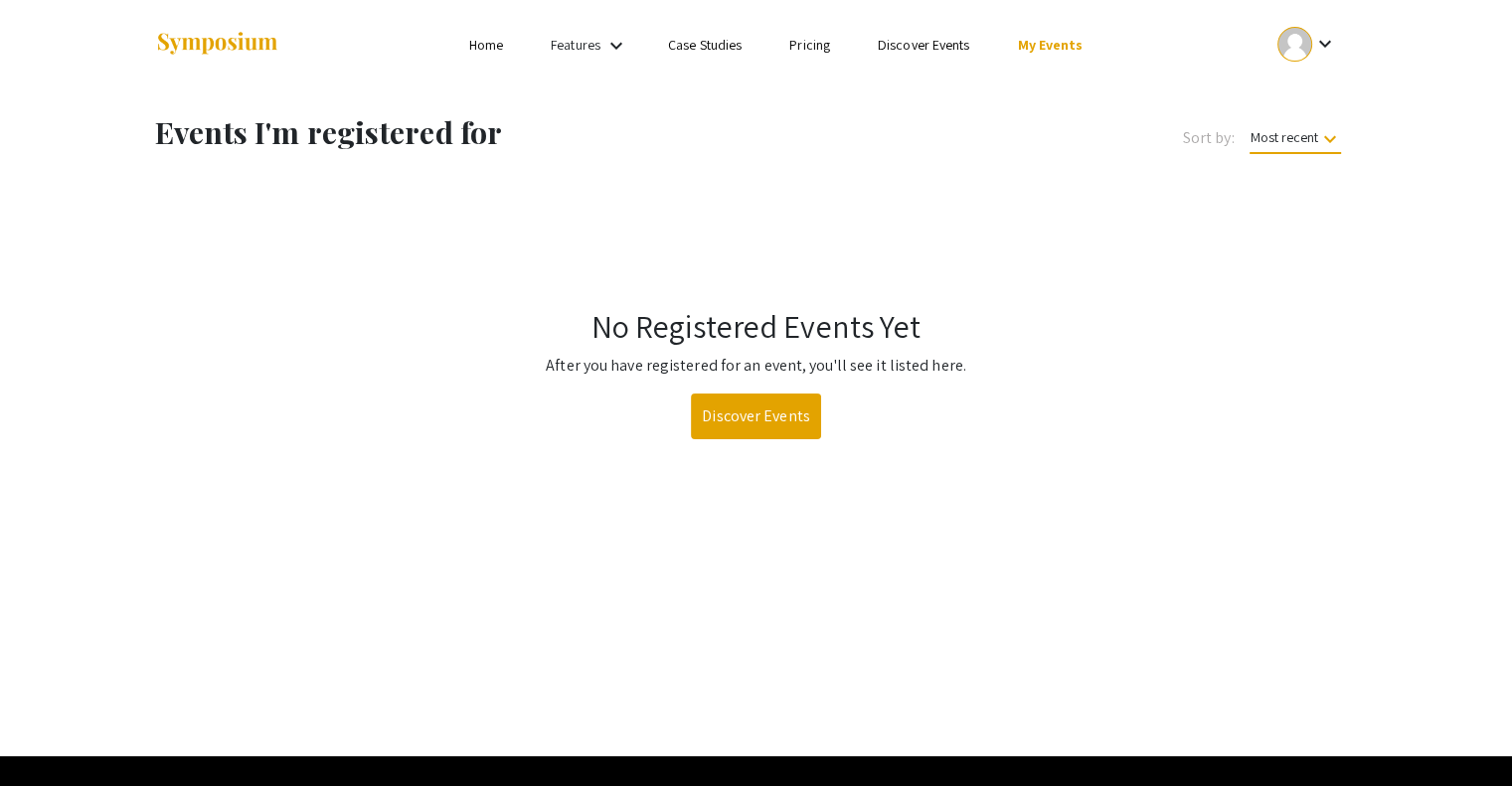 click on "My Events" at bounding box center [1050, 45] 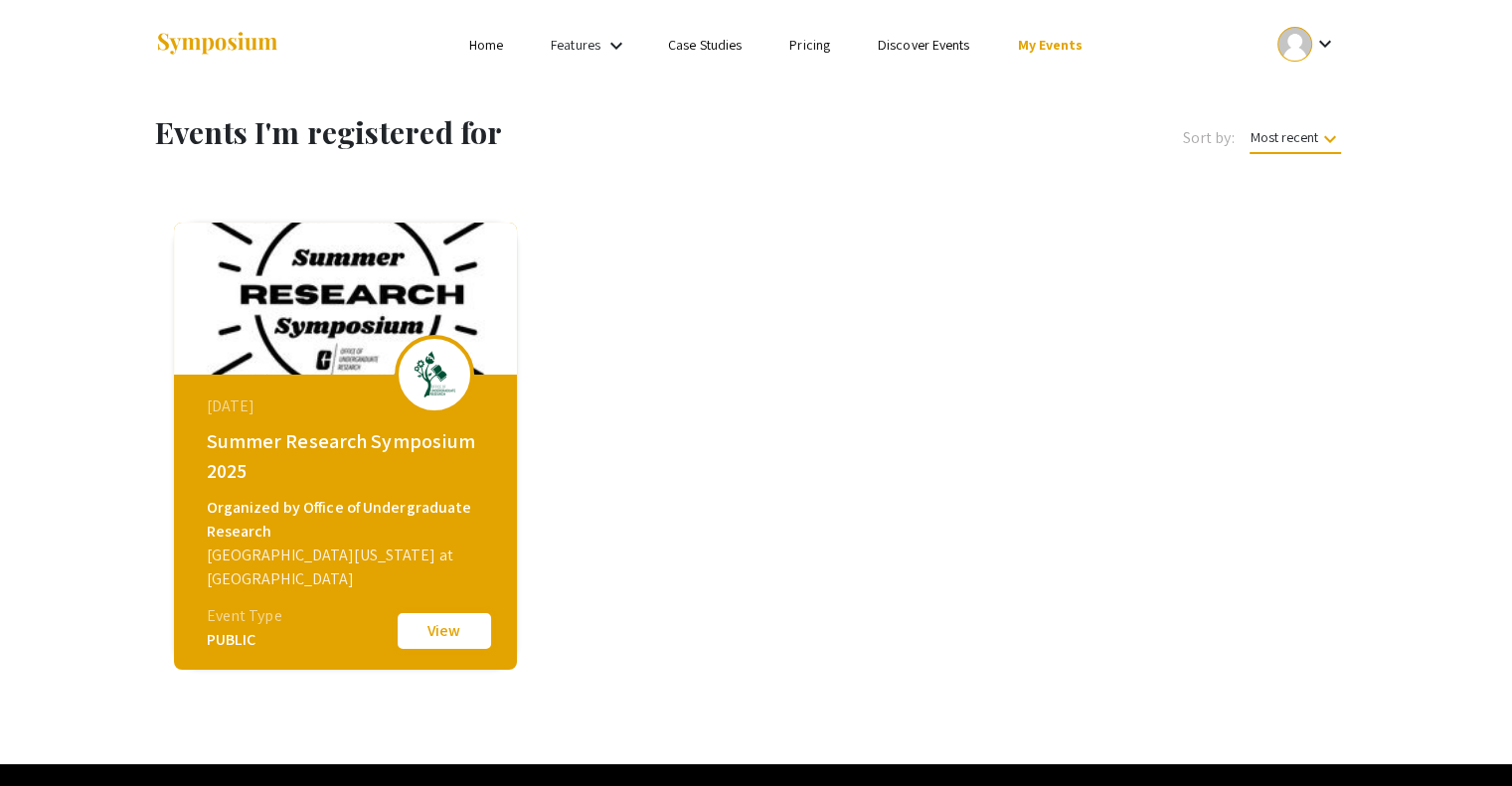 click on "View" 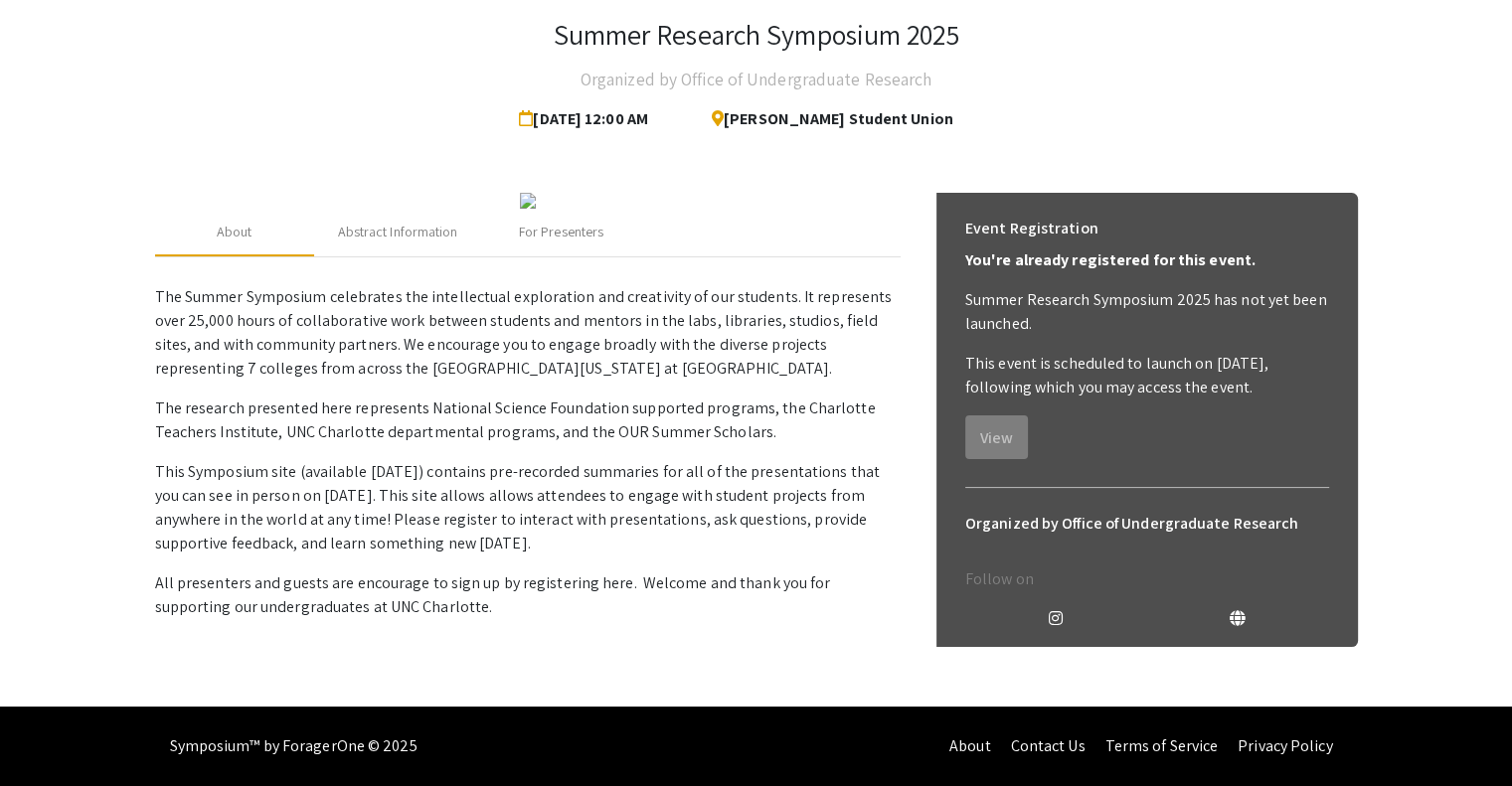 scroll, scrollTop: 470, scrollLeft: 0, axis: vertical 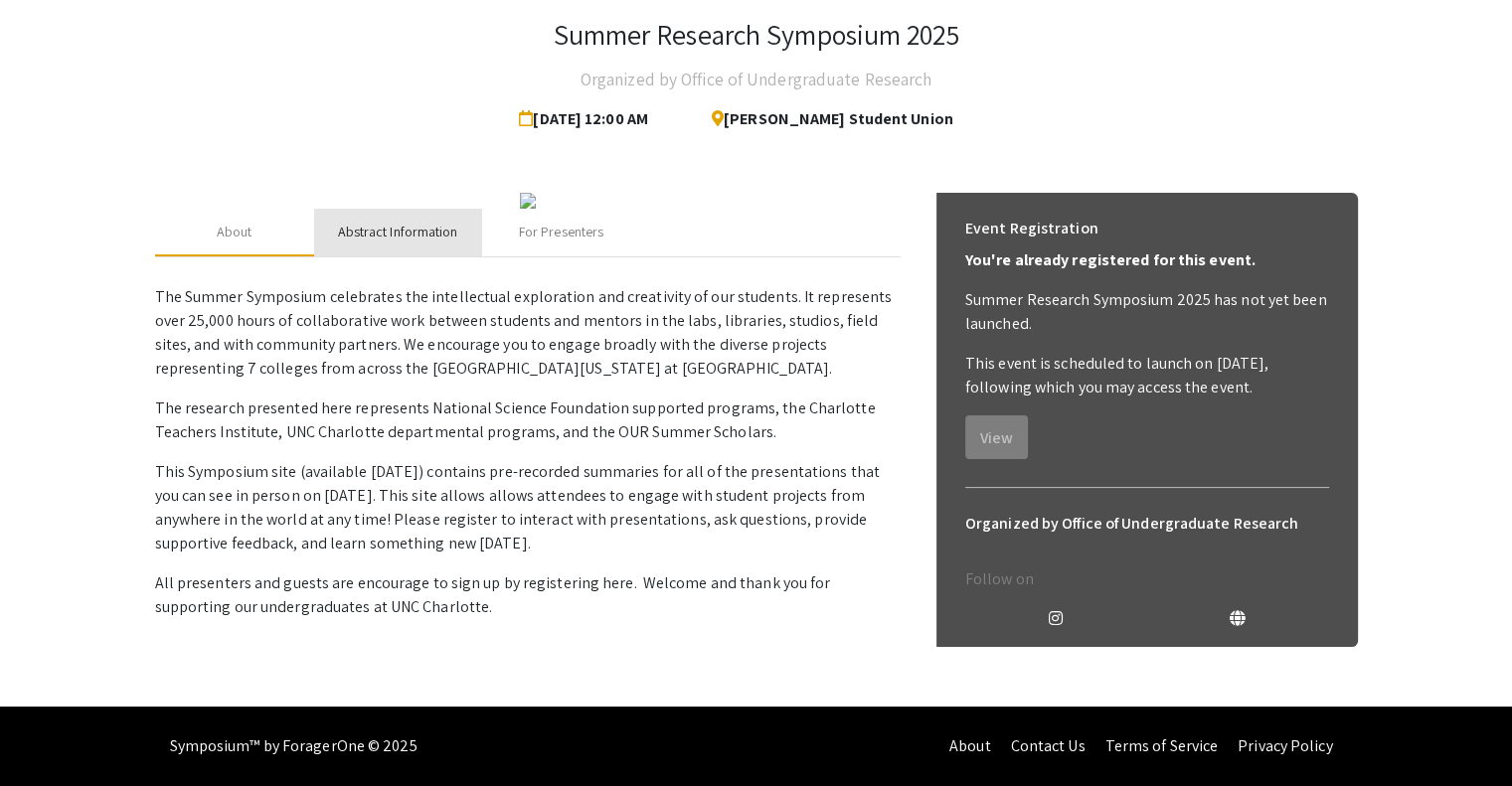 click on "Abstract Information" at bounding box center [398, 232] 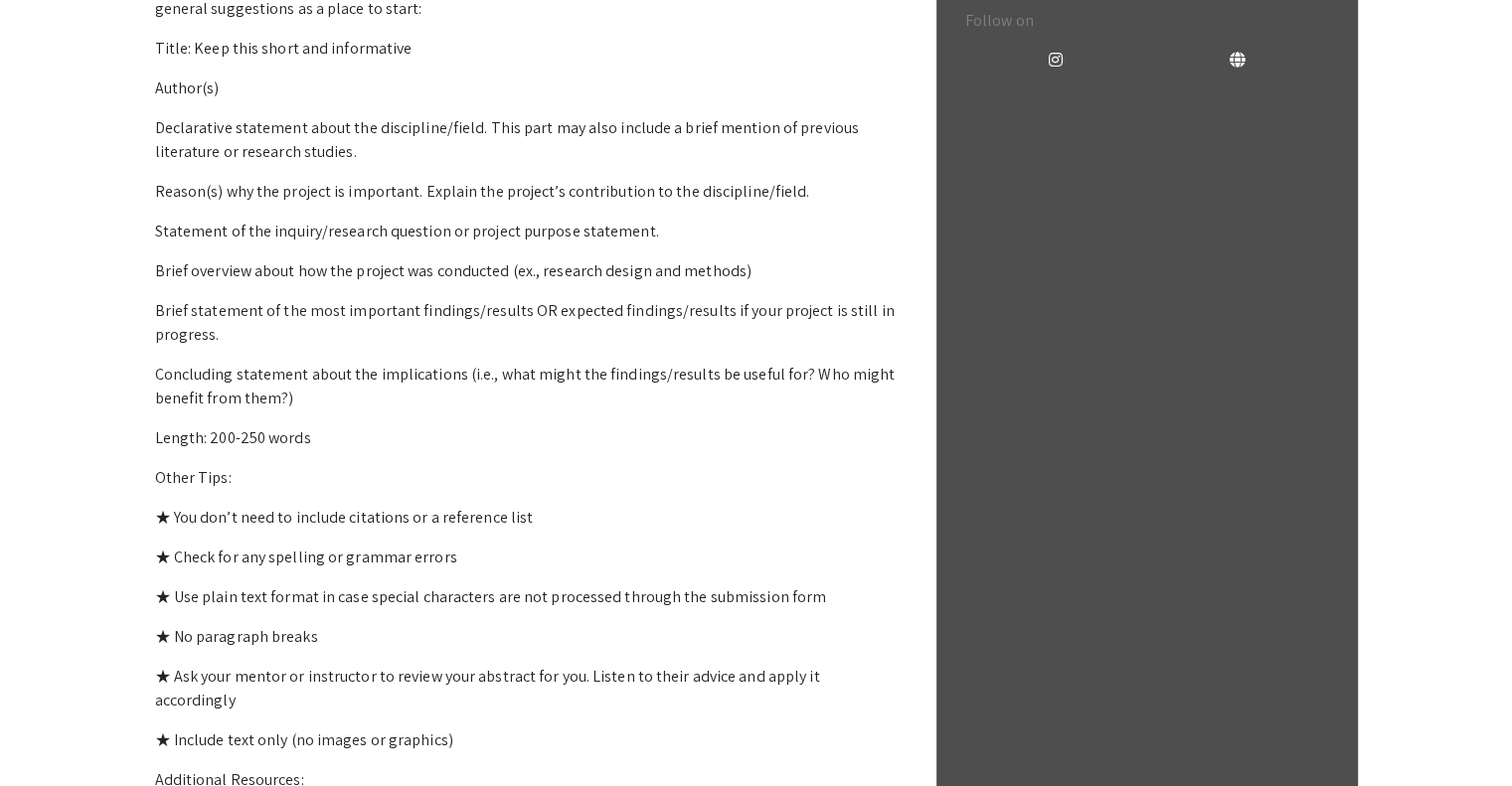 scroll, scrollTop: 669, scrollLeft: 0, axis: vertical 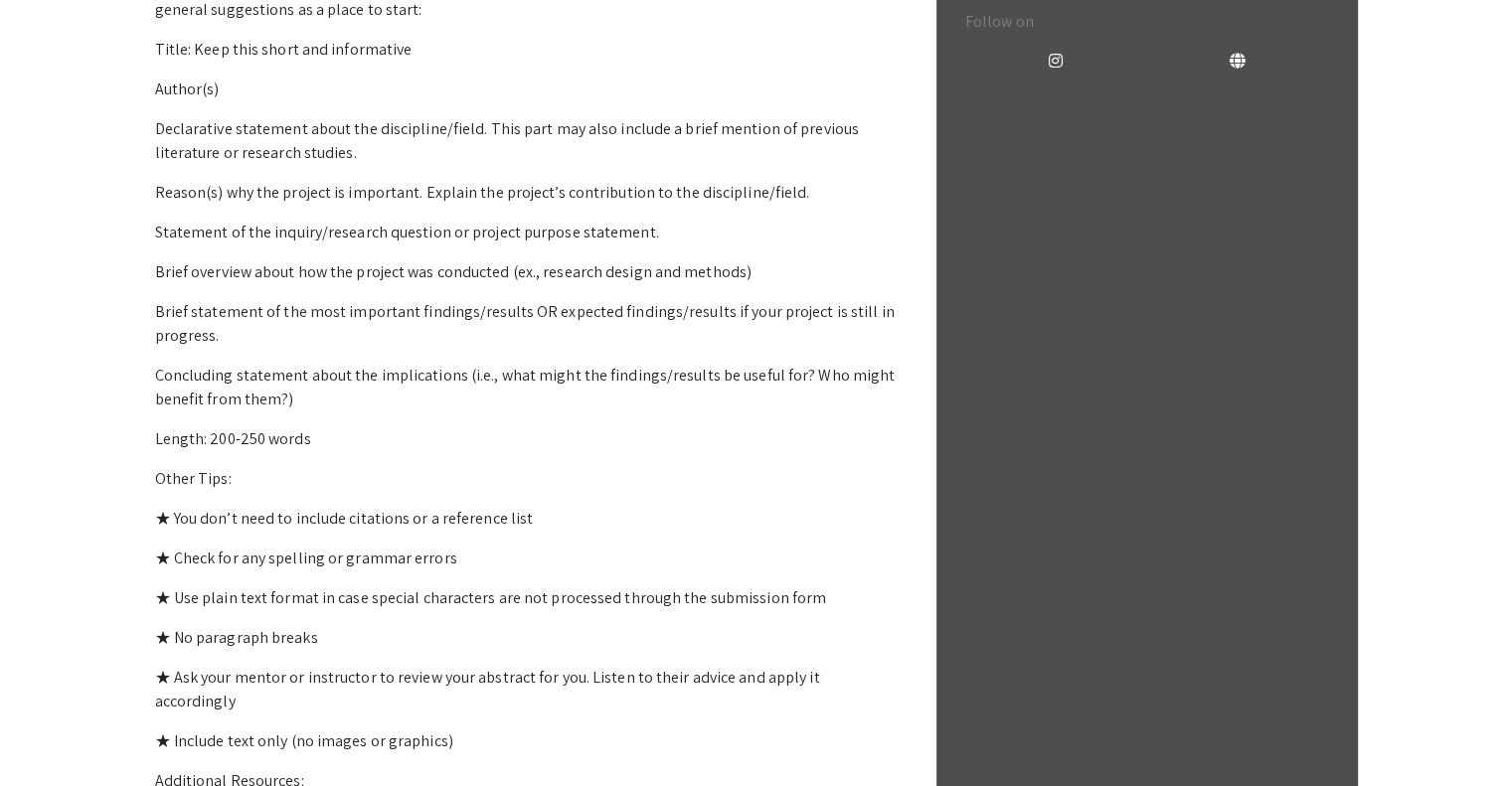 click on "For Presenters" at bounding box center [562, -325] 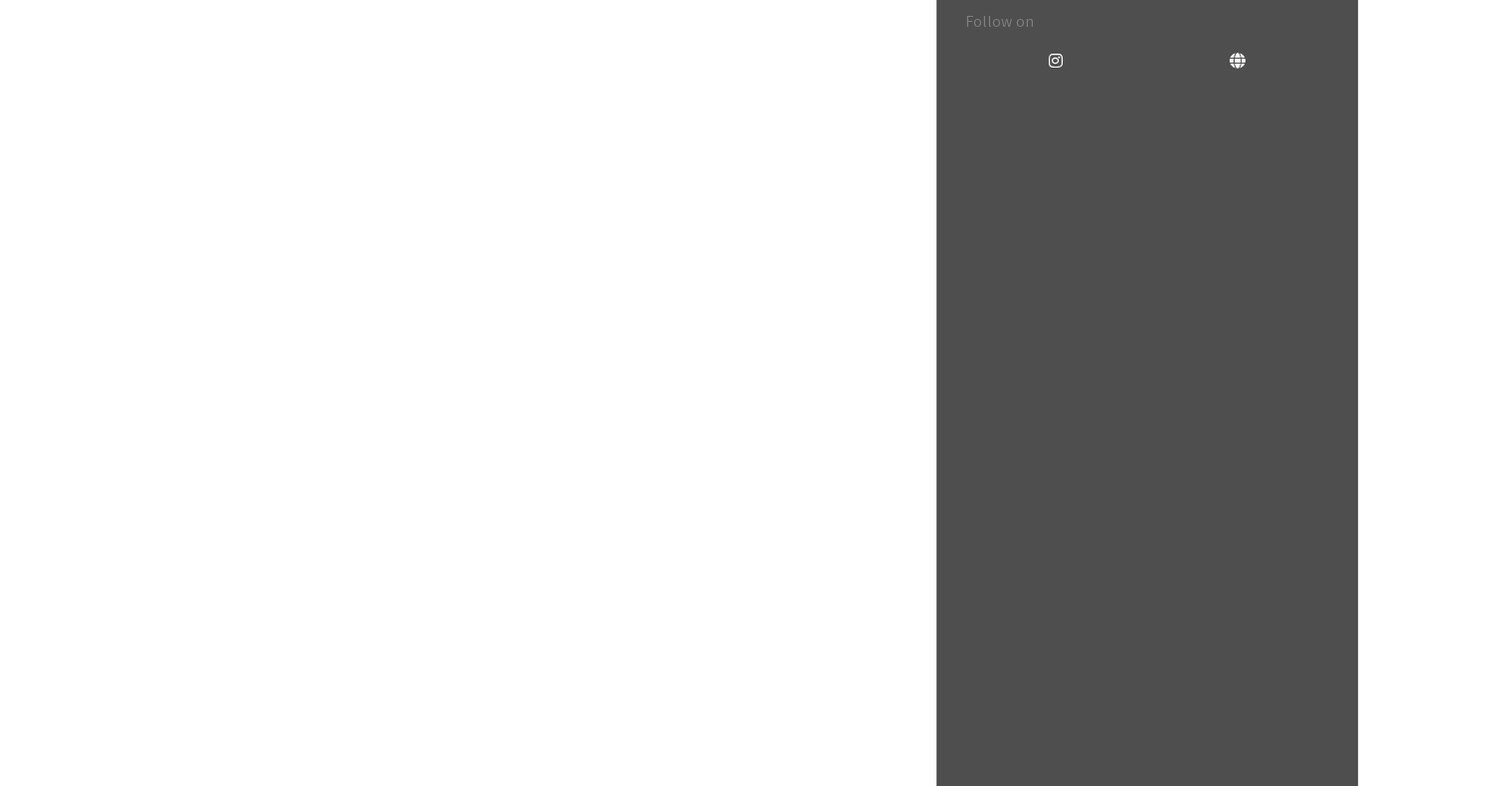 scroll, scrollTop: 383, scrollLeft: 0, axis: vertical 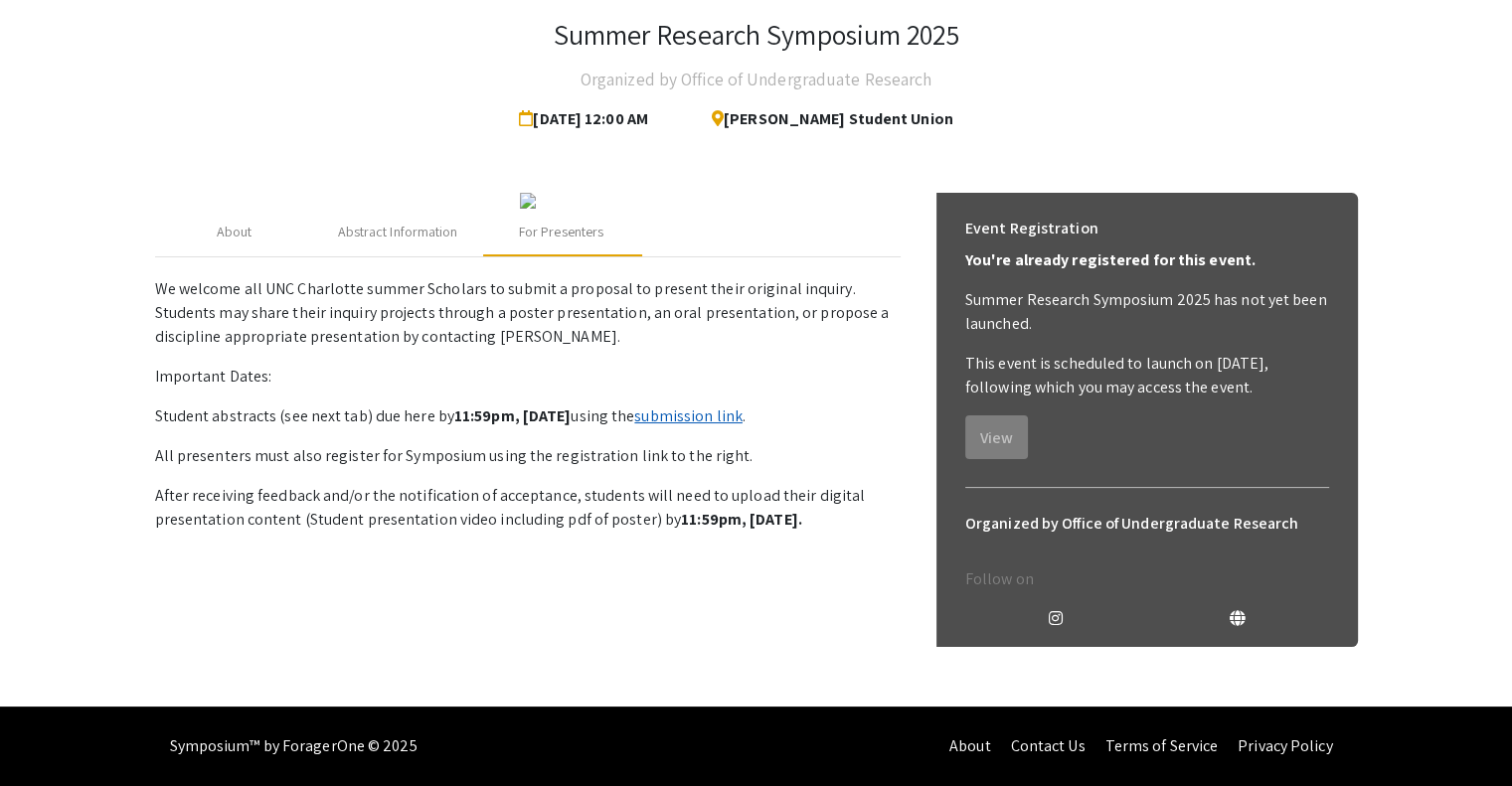 click on "submission link" at bounding box center (688, 415) 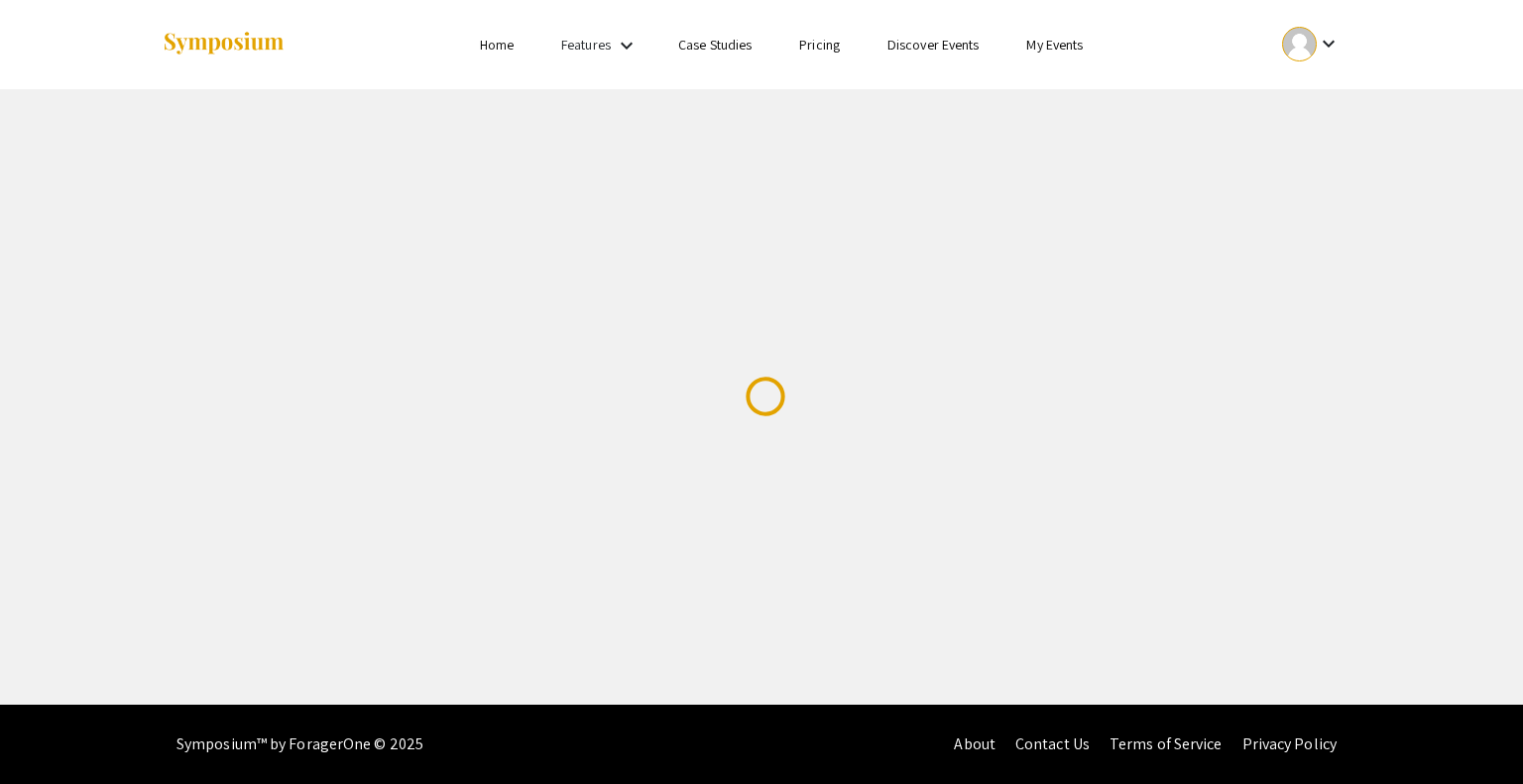 scroll, scrollTop: 0, scrollLeft: 0, axis: both 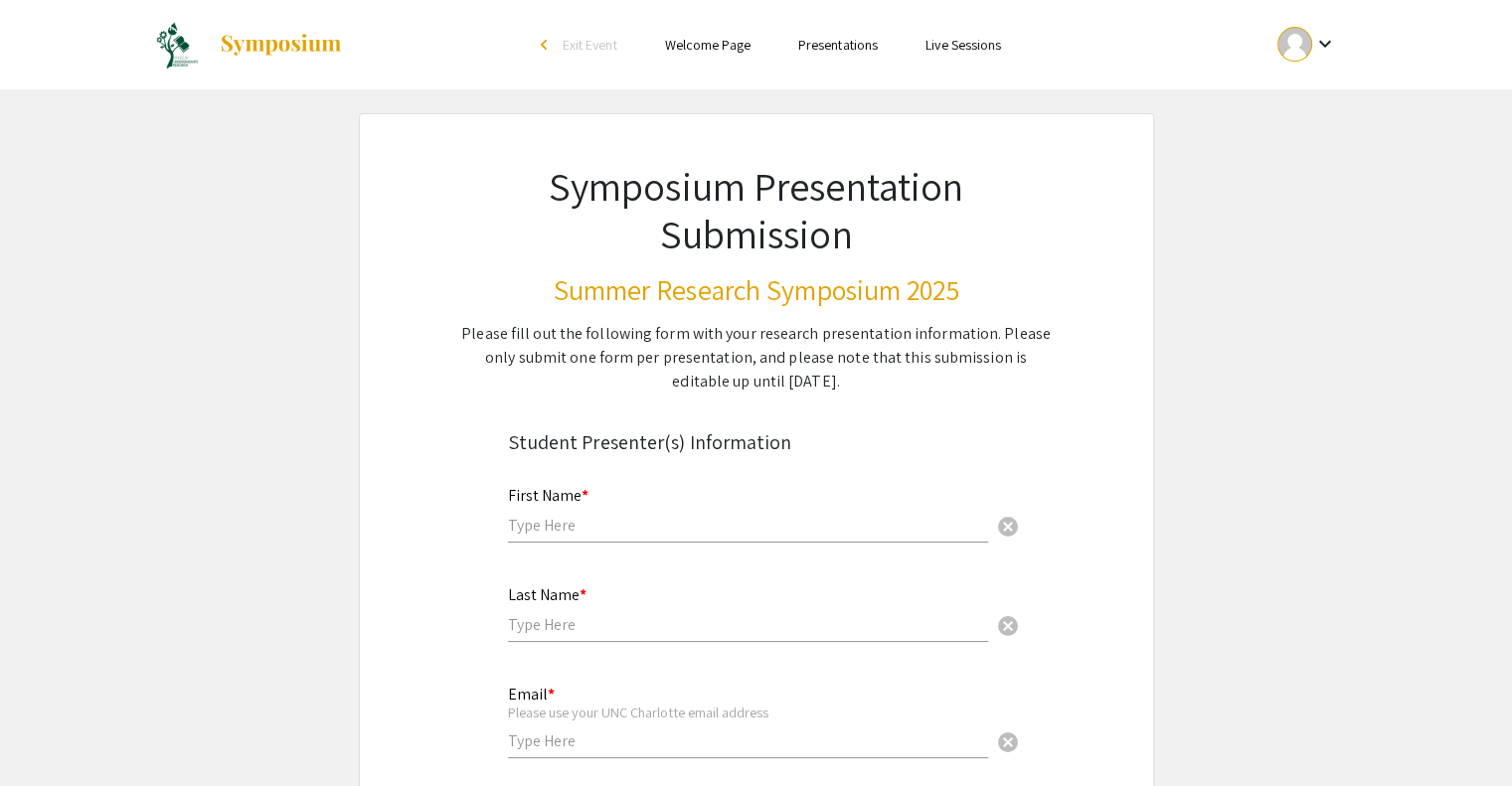 click on "keyboard_arrow_down" at bounding box center (1324, 44) 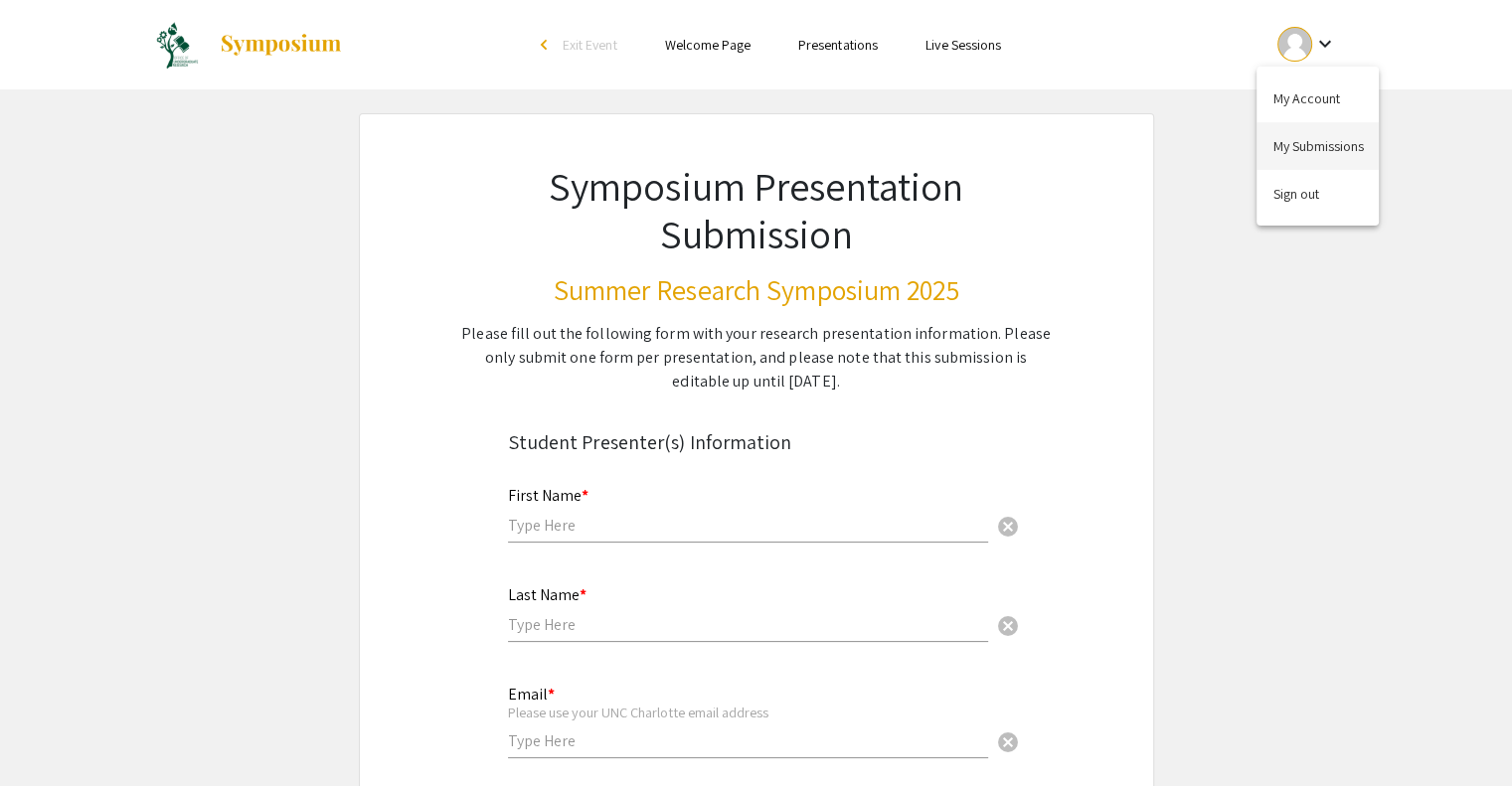 click on "My Submissions" at bounding box center (1317, 146) 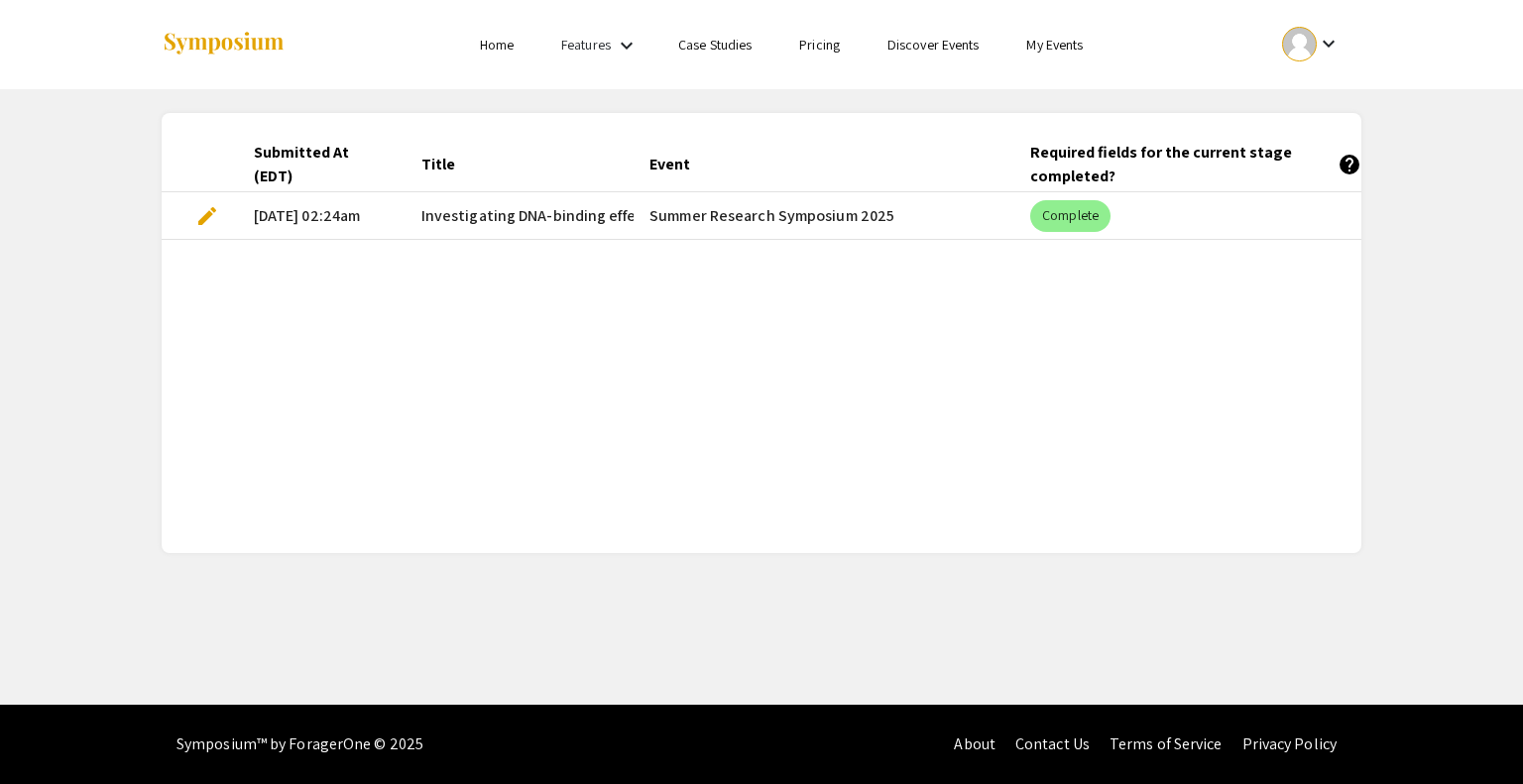 click on "Summer Research Symposium 2025" at bounding box center [824, 216] 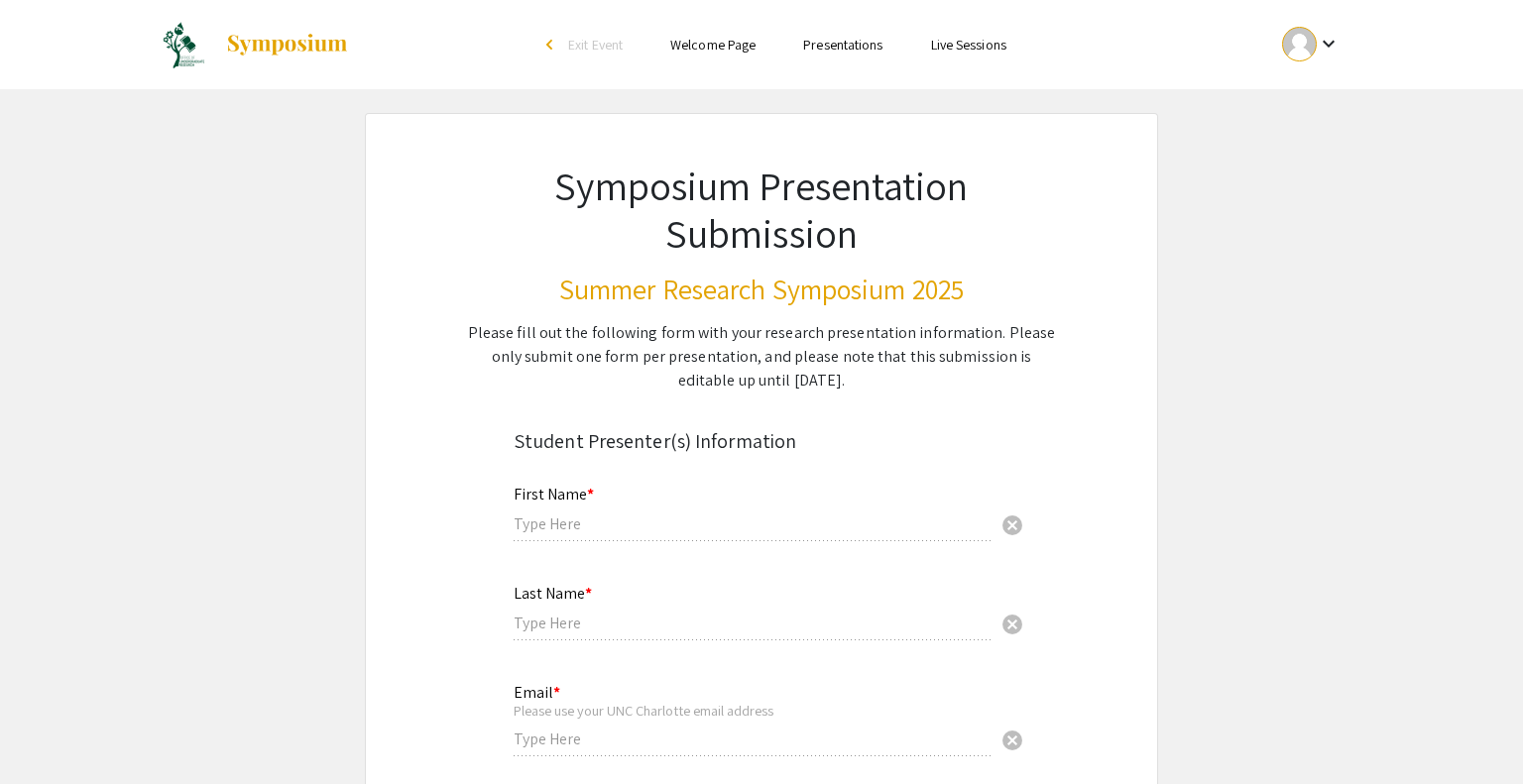 type on "Eric" 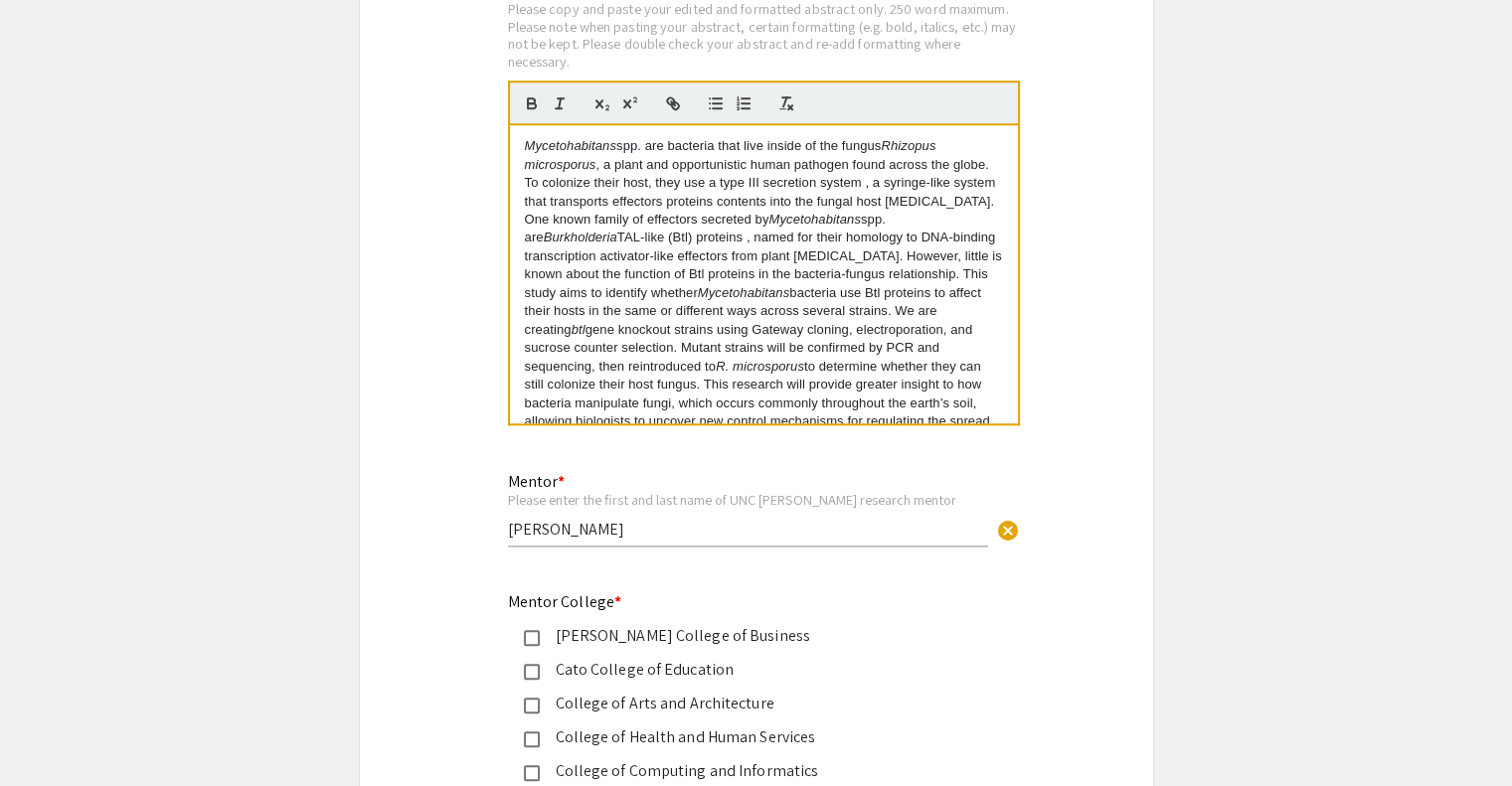 scroll, scrollTop: 1850, scrollLeft: 0, axis: vertical 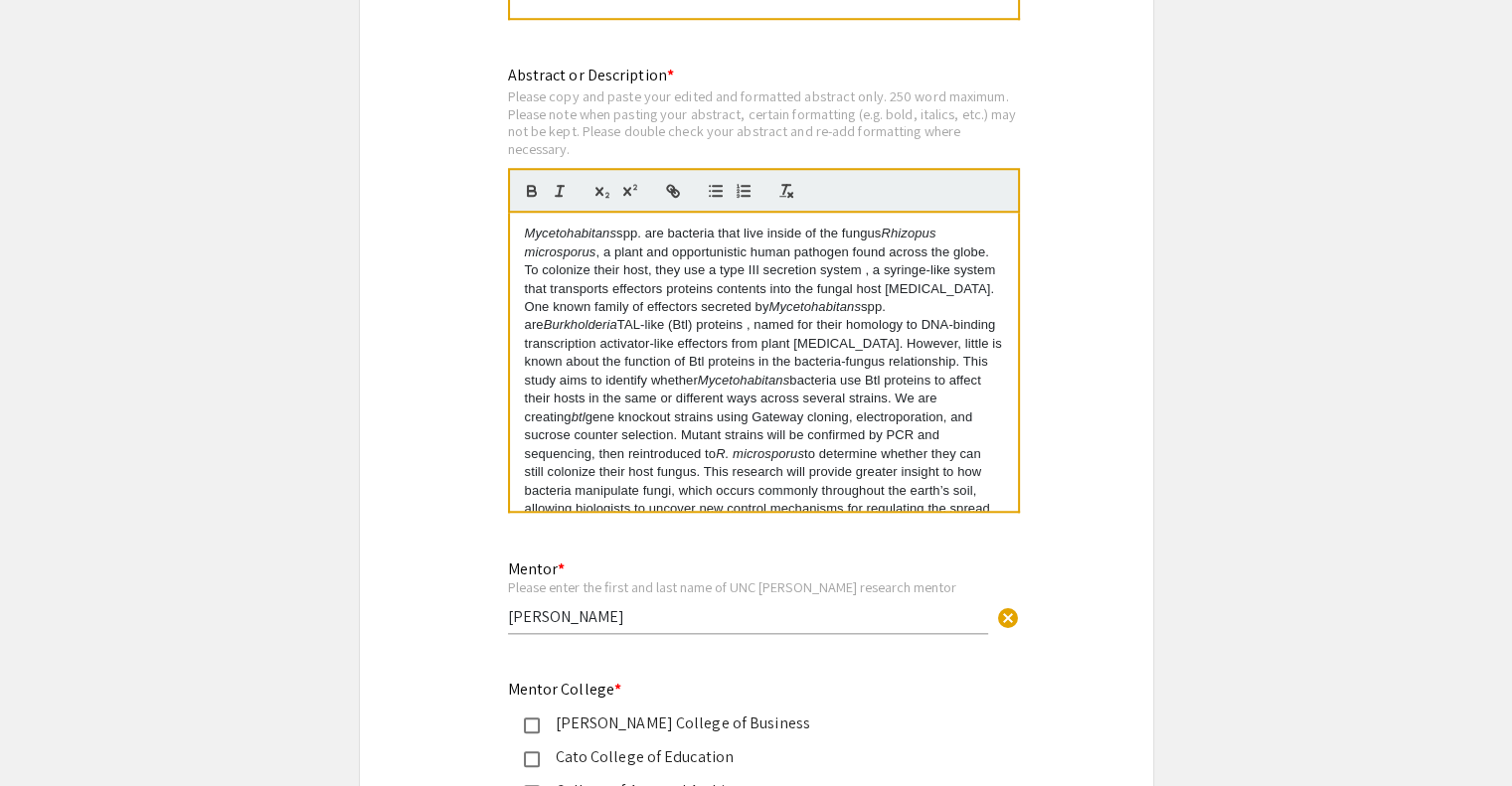 click on "Mycetohabitans  spp. are bacteria that live inside of the fungus  Rhizopus microsporus , a plant and opportunistic human pathogen found across the globe. To colonize their host, they use a type III secretion system , a syringe-like system that transports effectors proteins contents into the fungal host cytoplasm. One known family of effectors secreted by  Mycetohabitans  spp. are  Burkholderia  TAL-like (Btl) proteins , named for their homology to DNA-binding transcription activator-like effectors from plant pathogenic bacteria. However, little is known about the function of Btl proteins in the bacteria-fungus relationship. This study aims to identify whether  Mycetohabitans  bacteria use Btl proteins to affect their hosts in the same or different ways across several strains. We are creating  btl  gene knockout strains using Gateway cloning, electroporation, and sucrose counter selection. Mutant strains will be confirmed by PCR and sequencing, then reintroduced to  R. microsporus R. microsporus" at bounding box center [763, 381] 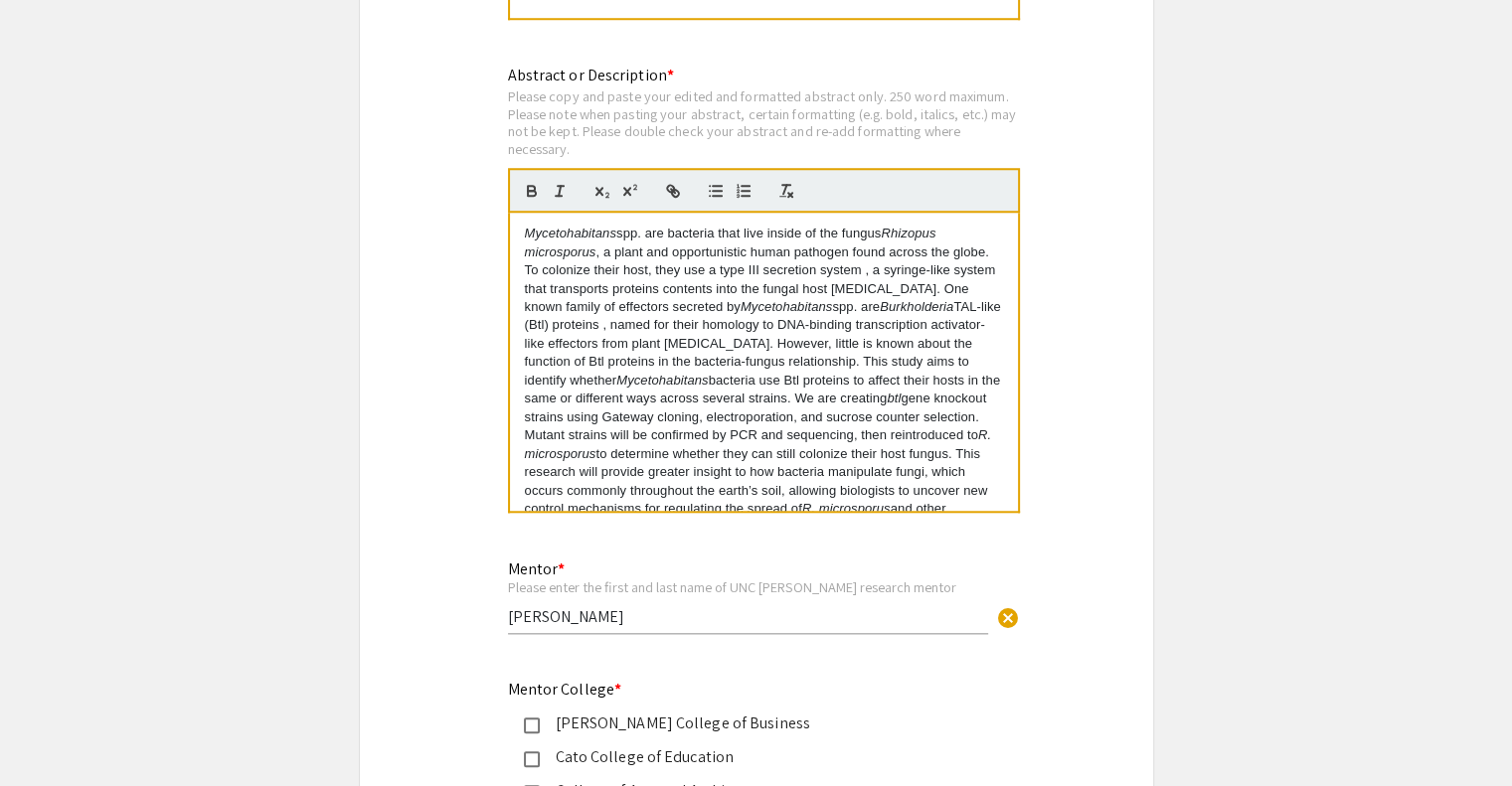 click on "Mycetohabitans  spp. are bacteria that live inside of the fungus  Rhizopus microsporus , a plant and opportunistic human pathogen found across the globe. To colonize their host, they use a type III secretion system , a syringe-like system that transports proteins contents into the fungal host cytoplasm. One known family of effectors secreted by  Mycetohabitans  spp. are  Burkholderia  TAL-like (Btl) proteins , named for their homology to DNA-binding transcription activator-like effectors from plant pathogenic bacteria. However, little is known about the function of Btl proteins in the bacteria-fungus relationship. This study aims to identify whether  Mycetohabitans  bacteria use Btl proteins to affect their hosts in the same or different ways across several strains. We are creating  btl  gene knockout strains using Gateway cloning, electroporation, and sucrose counter selection. Mutant strains will be confirmed by PCR and sequencing, then reintroduced to  R. microsporus R. microsporus" at bounding box center (763, 381) 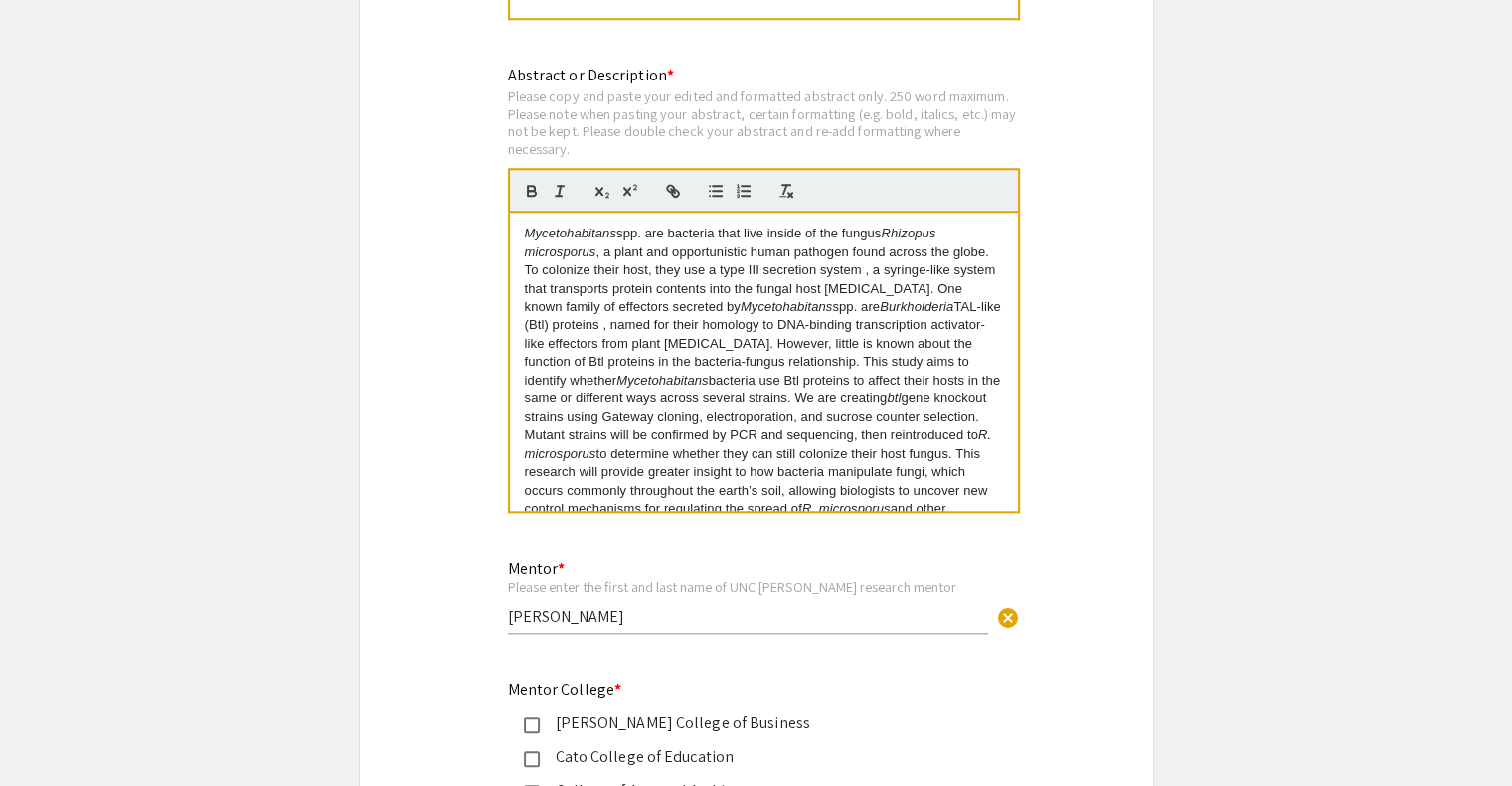 click on "Mycetohabitans  spp. are bacteria that live inside of the fungus  Rhizopus microsporus , a plant and opportunistic human pathogen found across the globe. To colonize their host, they use a type III secretion system , a syringe-like system that transports protein contents into the fungal host cytoplasm. One known family of effectors secreted by  Mycetohabitans  spp. are  Burkholderia  TAL-like (Btl) proteins , named for their homology to DNA-binding transcription activator-like effectors from plant pathogenic bacteria. However, little is known about the function of Btl proteins in the bacteria-fungus relationship. This study aims to identify whether  Mycetohabitans  bacteria use Btl proteins to affect their hosts in the same or different ways across several strains. We are creating  btl  gene knockout strains using Gateway cloning, electroporation, and sucrose counter selection. Mutant strains will be confirmed by PCR and sequencing, then reintroduced to  R. microsporus R. microsporus" at bounding box center [763, 381] 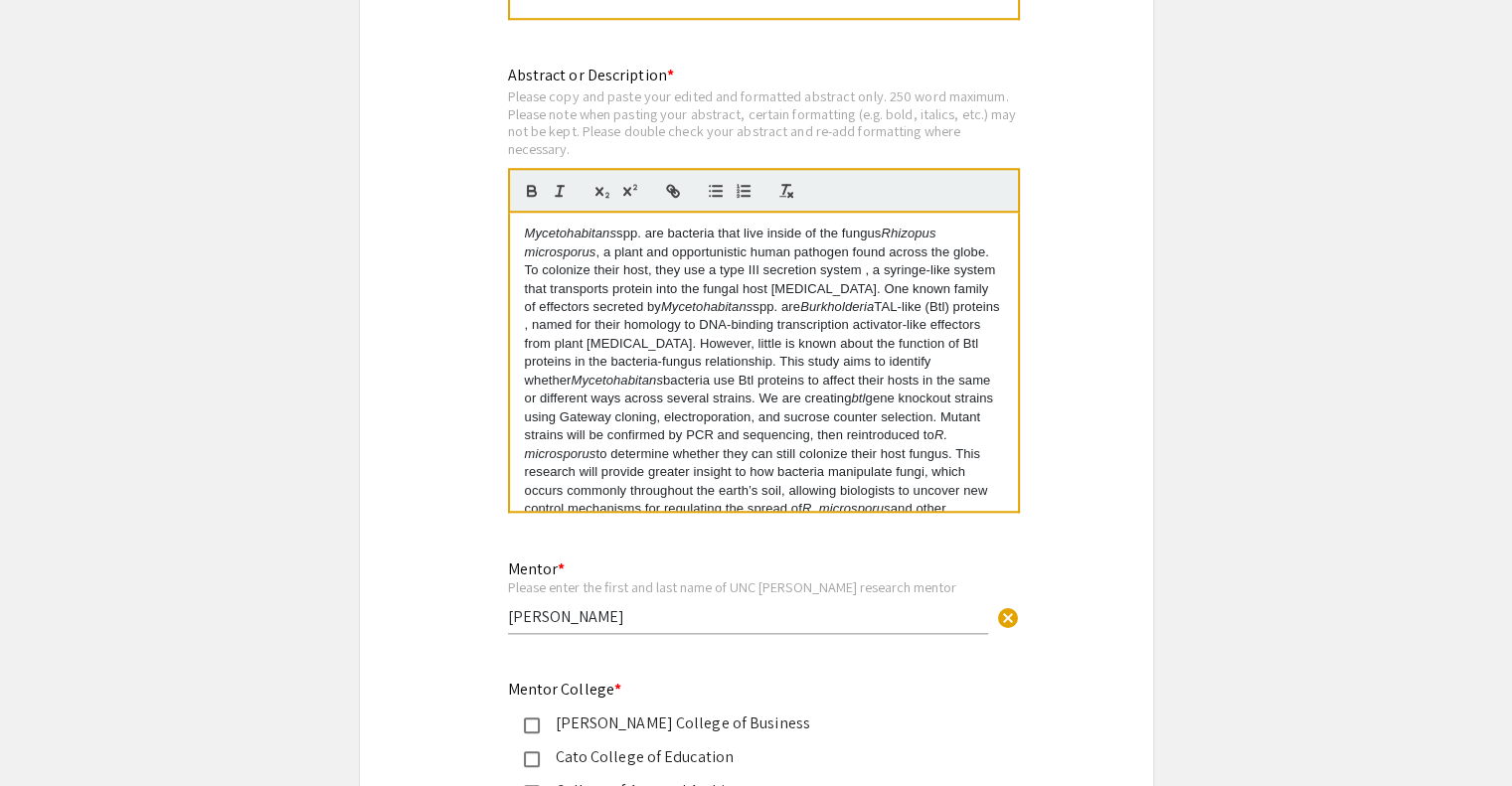 click on "Mycetohabitans  spp. are bacteria that live inside of the fungus  Rhizopus microsporus , a plant and opportunistic human pathogen found across the globe. To colonize their host, they use a type III secretion system , a syringe-like system that transports protein into the fungal host cytoplasm. One known family of effectors secreted by  Mycetohabitans  spp. are  Burkholderia  TAL-like (Btl) proteins , named for their homology to DNA-binding transcription activator-like effectors from plant pathogenic bacteria. However, little is known about the function of Btl proteins in the bacteria-fungus relationship. This study aims to identify whether  Mycetohabitans  bacteria use Btl proteins to affect their hosts in the same or different ways across several strains. We are creating  btl  gene knockout strains using Gateway cloning, electroporation, and sucrose counter selection. Mutant strains will be confirmed by PCR and sequencing, then reintroduced to  R. microsporus R. microsporus  and other pathogenic fungi." at bounding box center (763, 381) 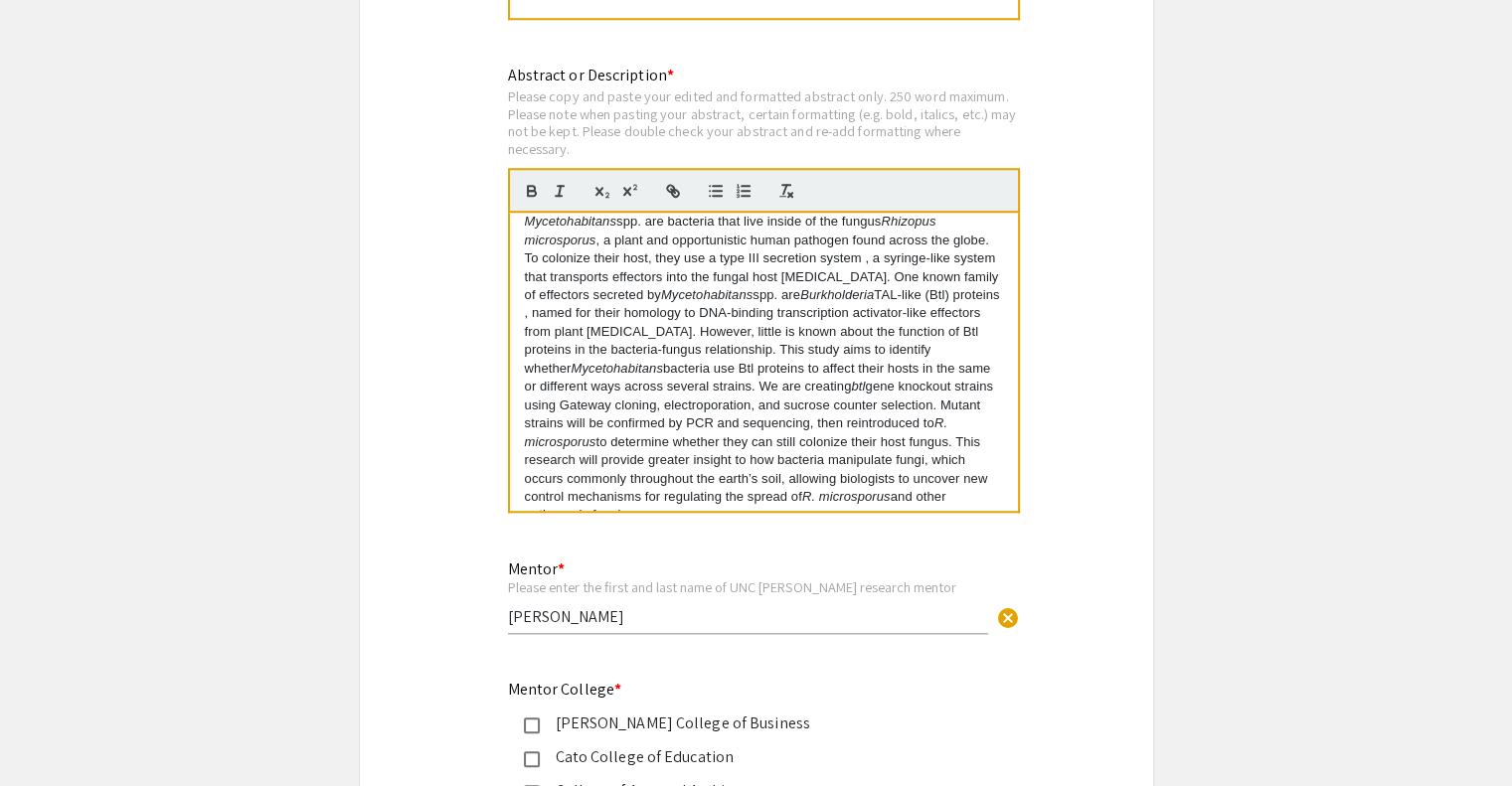scroll, scrollTop: 0, scrollLeft: 0, axis: both 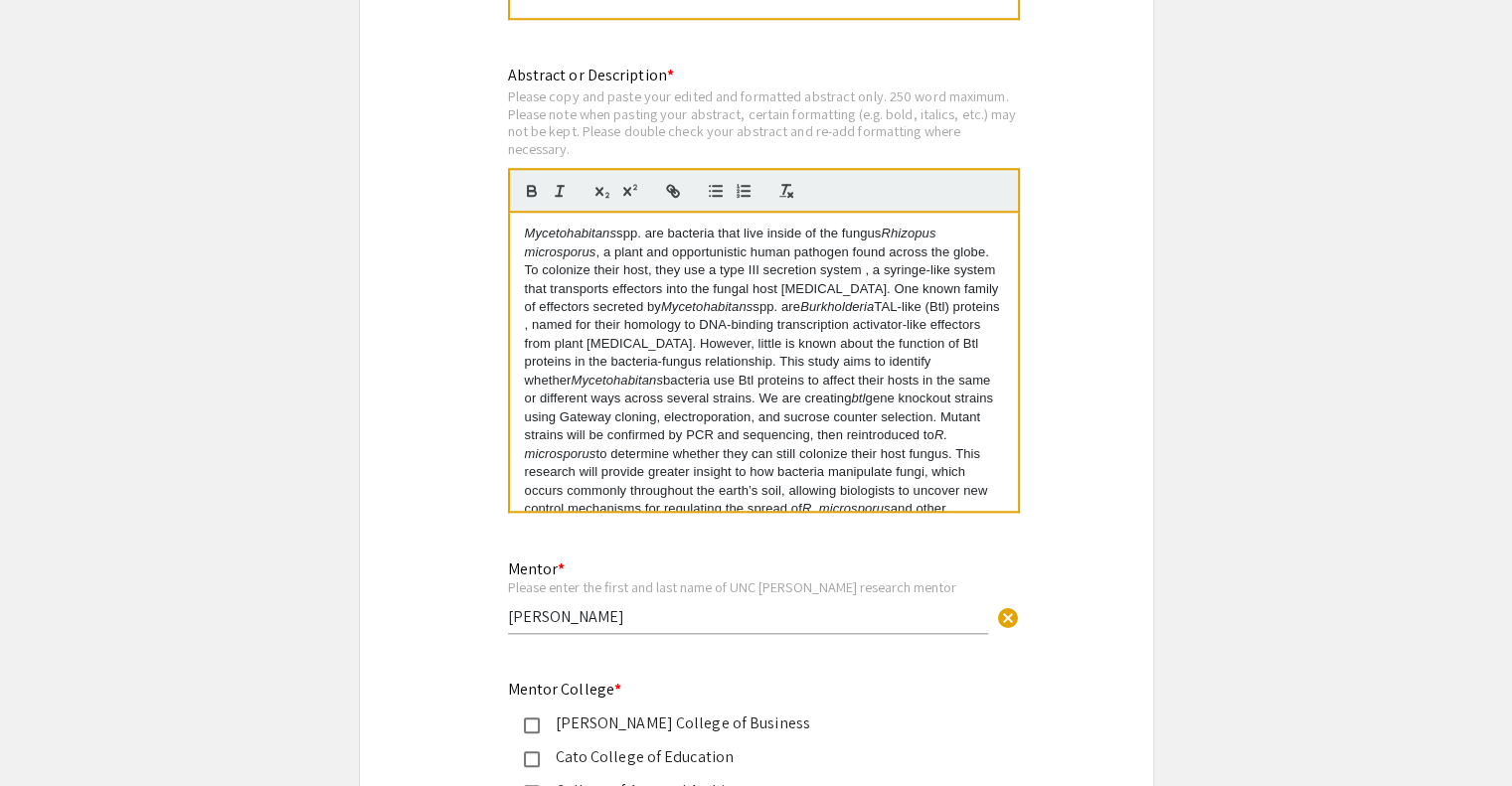 click on "Mycetohabitans  spp. are bacteria that live inside of the fungus  Rhizopus microsporus , a plant and opportunistic human pathogen found across the globe. To colonize their host, they use a type III secretion system , a syringe-like system that transports effectors into the fungal host cytoplasm. One known family of effectors secreted by  Mycetohabitans  spp. are  Burkholderia  TAL-like (Btl) proteins , named for their homology to DNA-binding transcription activator-like effectors from plant pathogenic bacteria. However, little is known about the function of Btl proteins in the bacteria-fungus relationship. This study aims to identify whether  Mycetohabitans  bacteria use Btl proteins to affect their hosts in the same or different ways across several strains. We are creating  btl  gene knockout strains using Gateway cloning, electroporation, and sucrose counter selection. Mutant strains will be confirmed by PCR and sequencing, then reintroduced to  R. microsporus R. microsporus  and other pathogenic fungi." at bounding box center (763, 381) 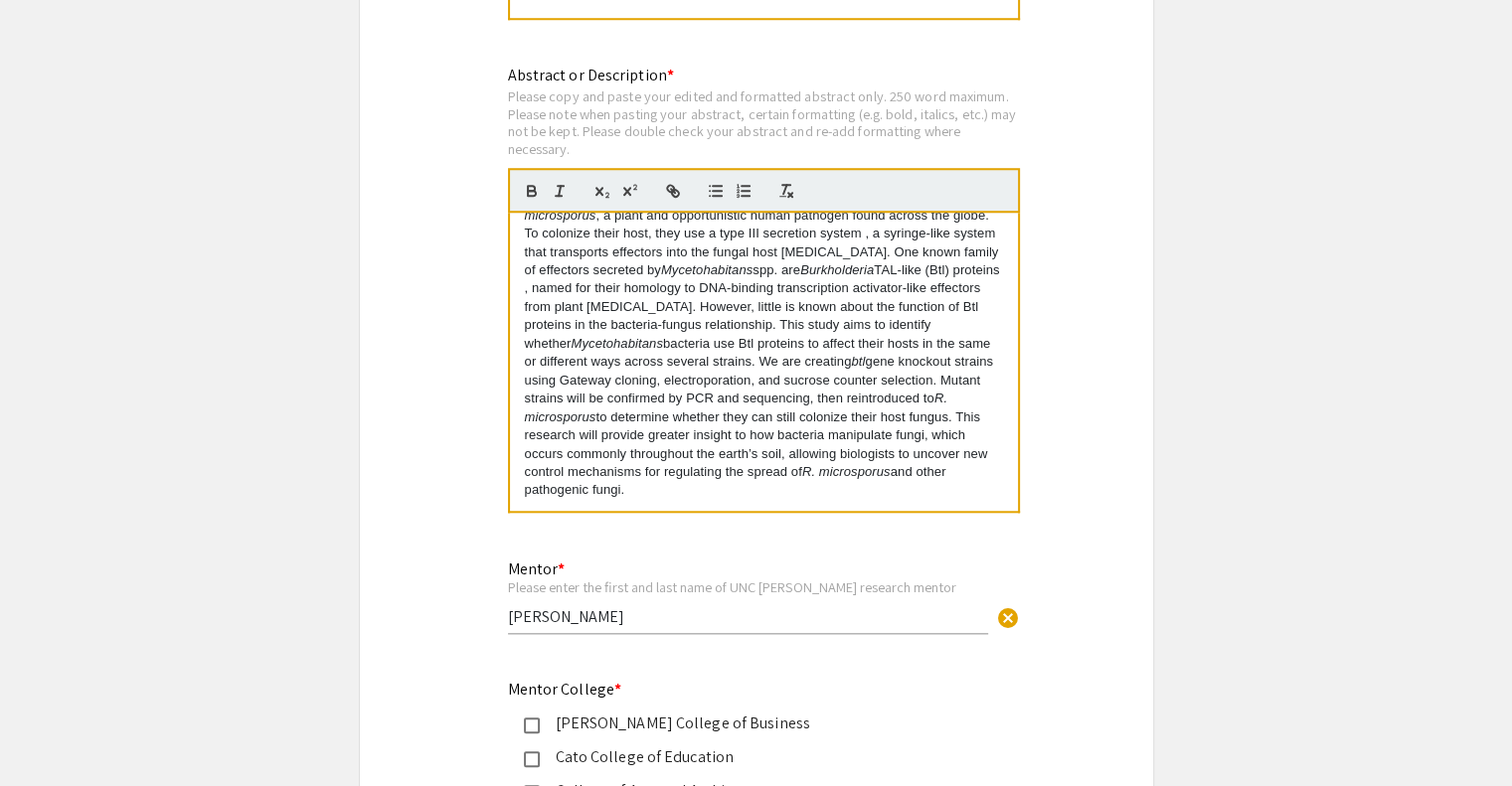 scroll, scrollTop: 0, scrollLeft: 0, axis: both 